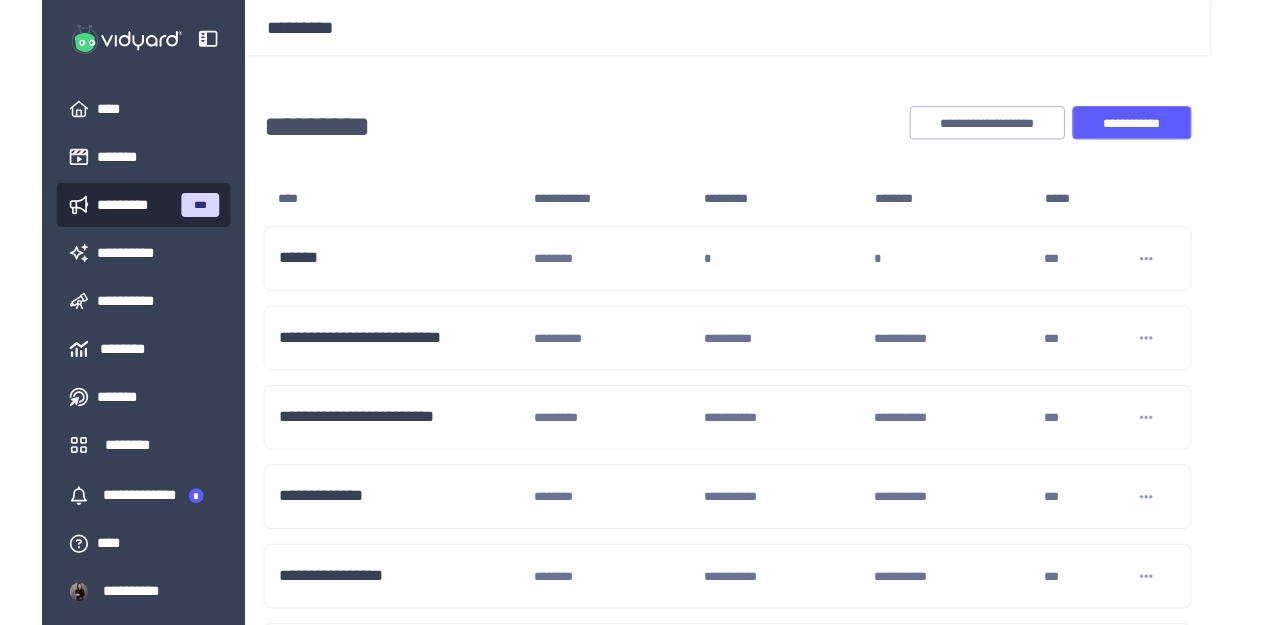 scroll, scrollTop: 0, scrollLeft: 0, axis: both 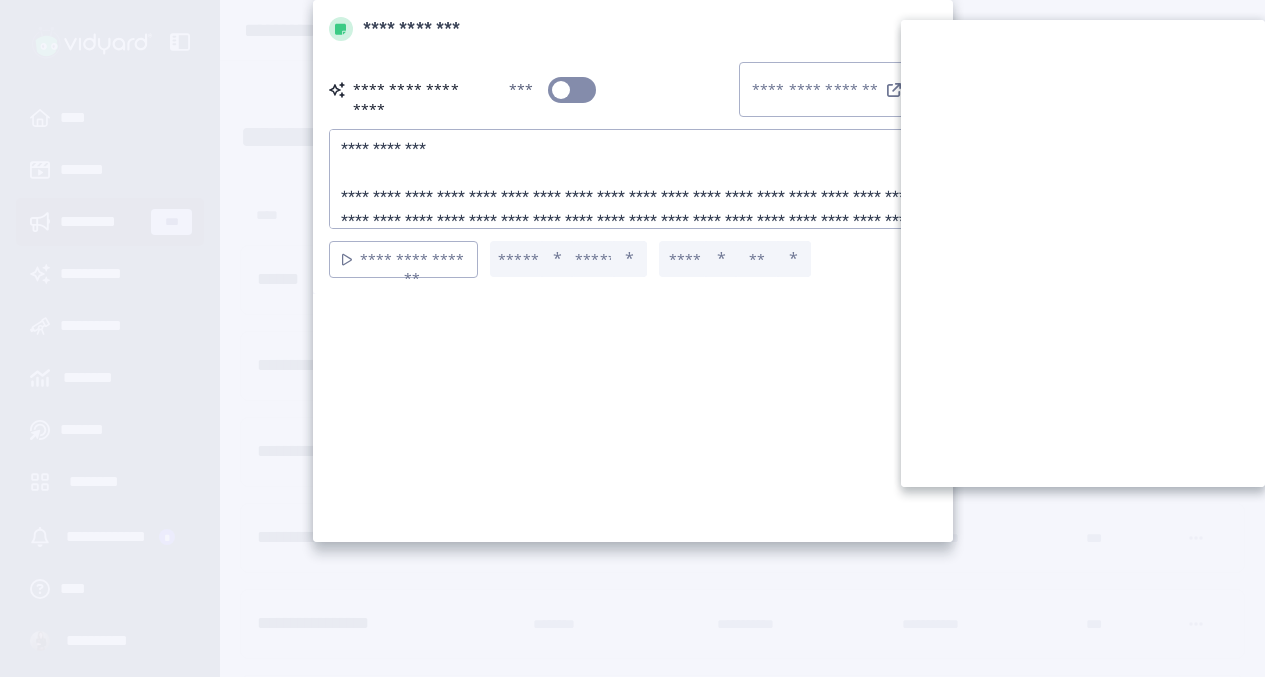 click at bounding box center (633, 179) 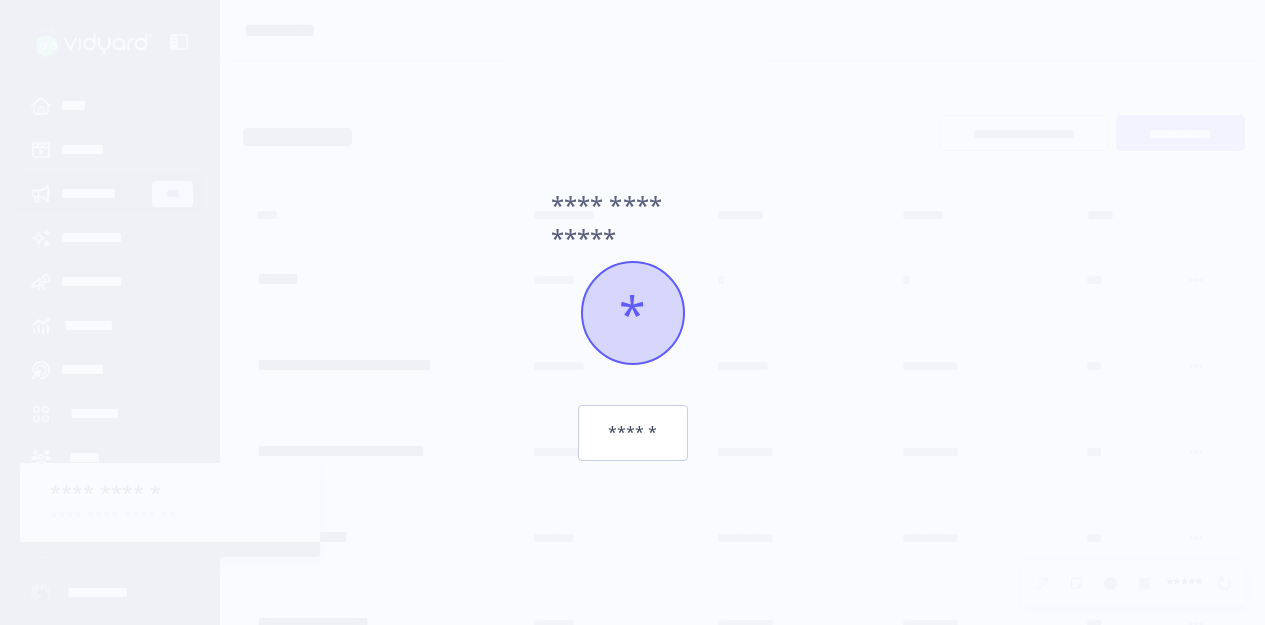click on "**********" at bounding box center [632, 312] 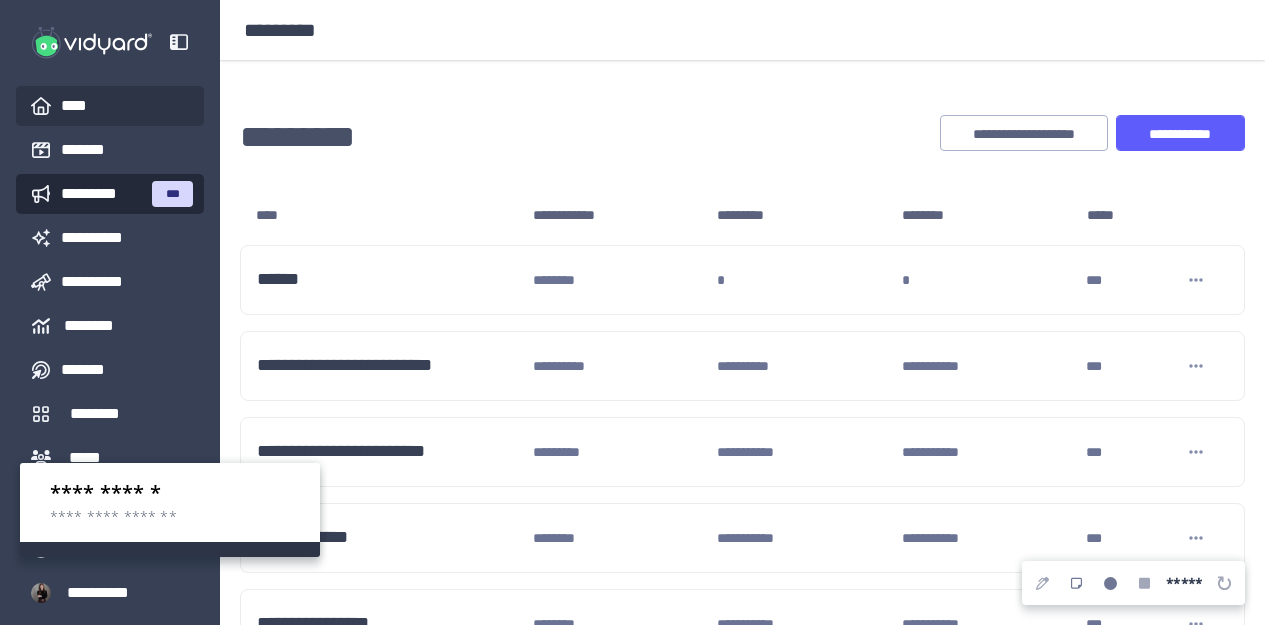 click on "****" at bounding box center (82, 106) 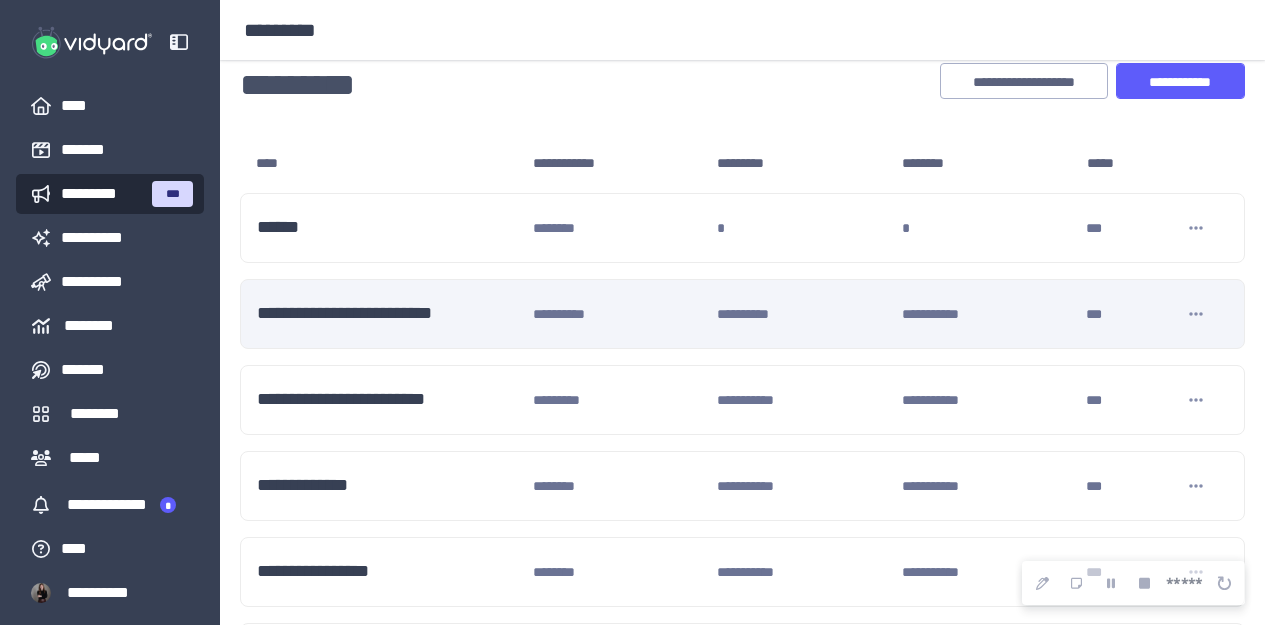scroll, scrollTop: 53, scrollLeft: 0, axis: vertical 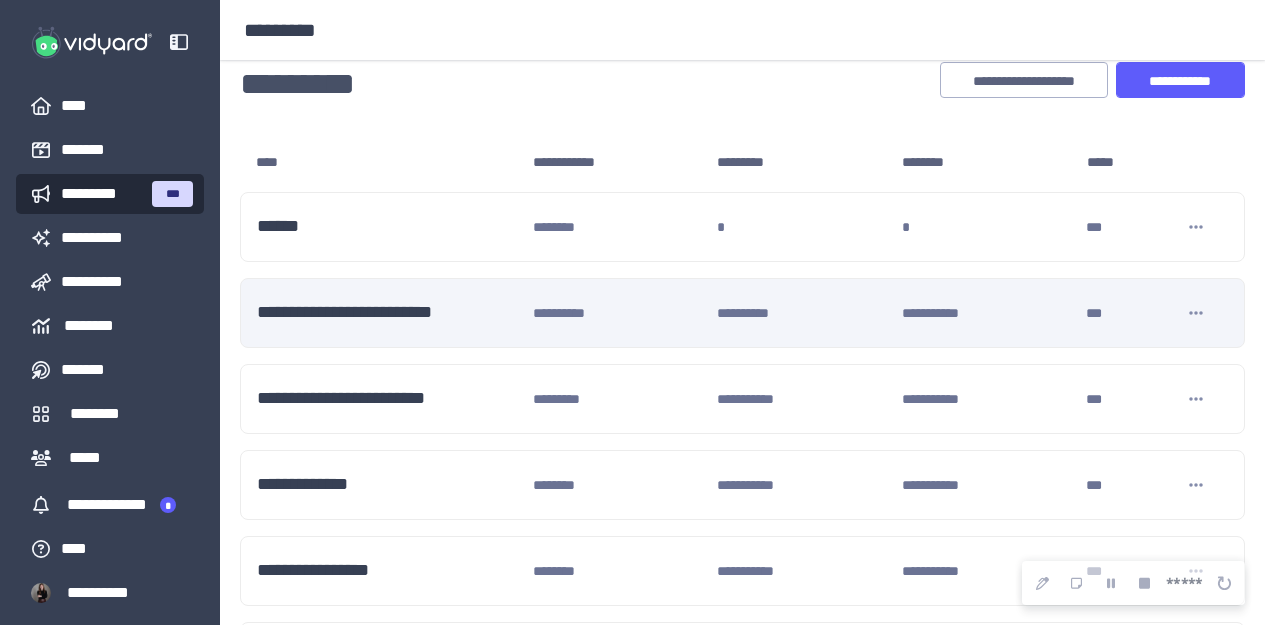 click on "**********" at bounding box center [387, 313] 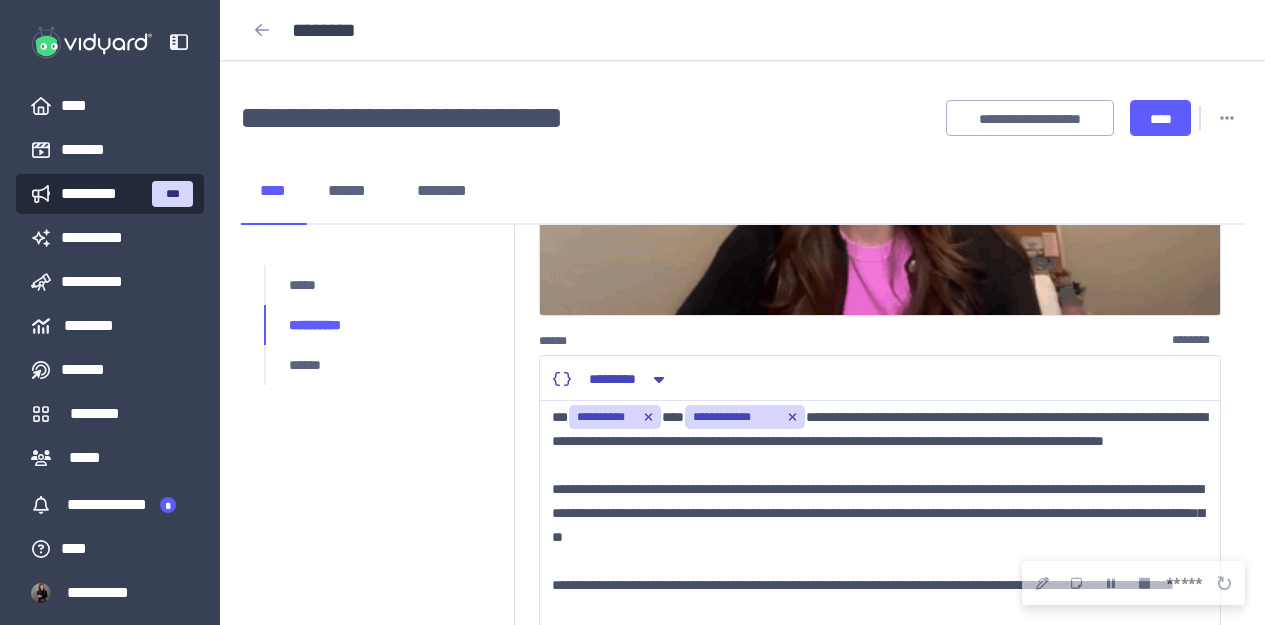 scroll, scrollTop: 777, scrollLeft: 0, axis: vertical 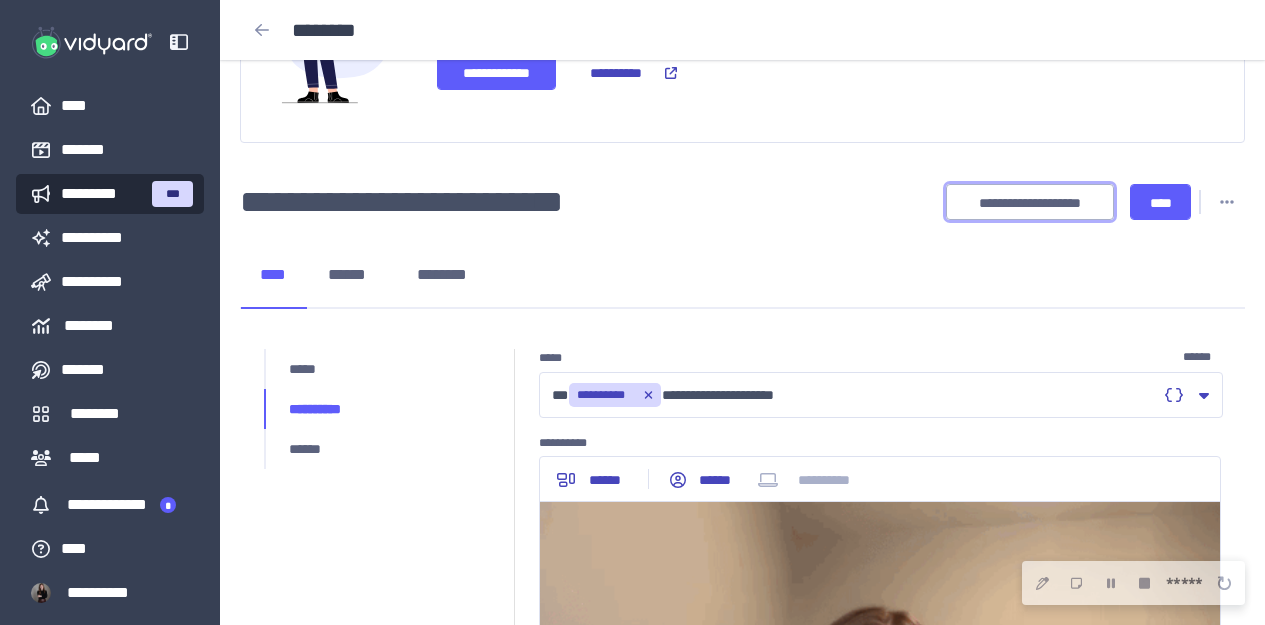 click on "**********" at bounding box center (1030, 203) 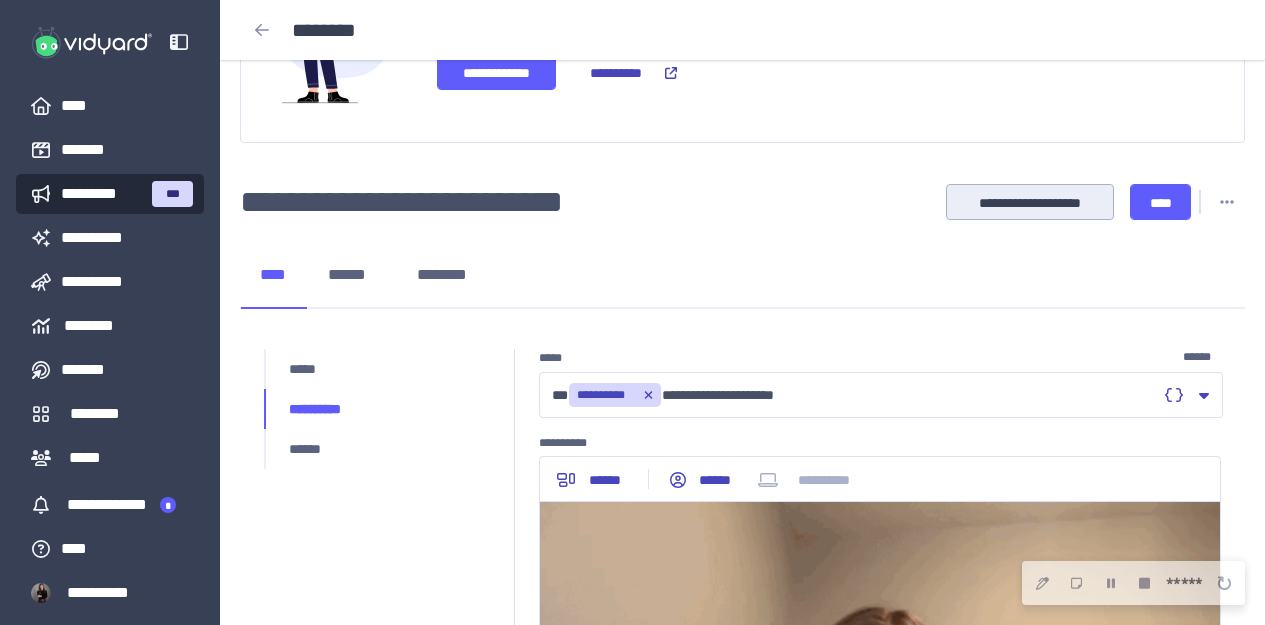 scroll, scrollTop: 49, scrollLeft: 0, axis: vertical 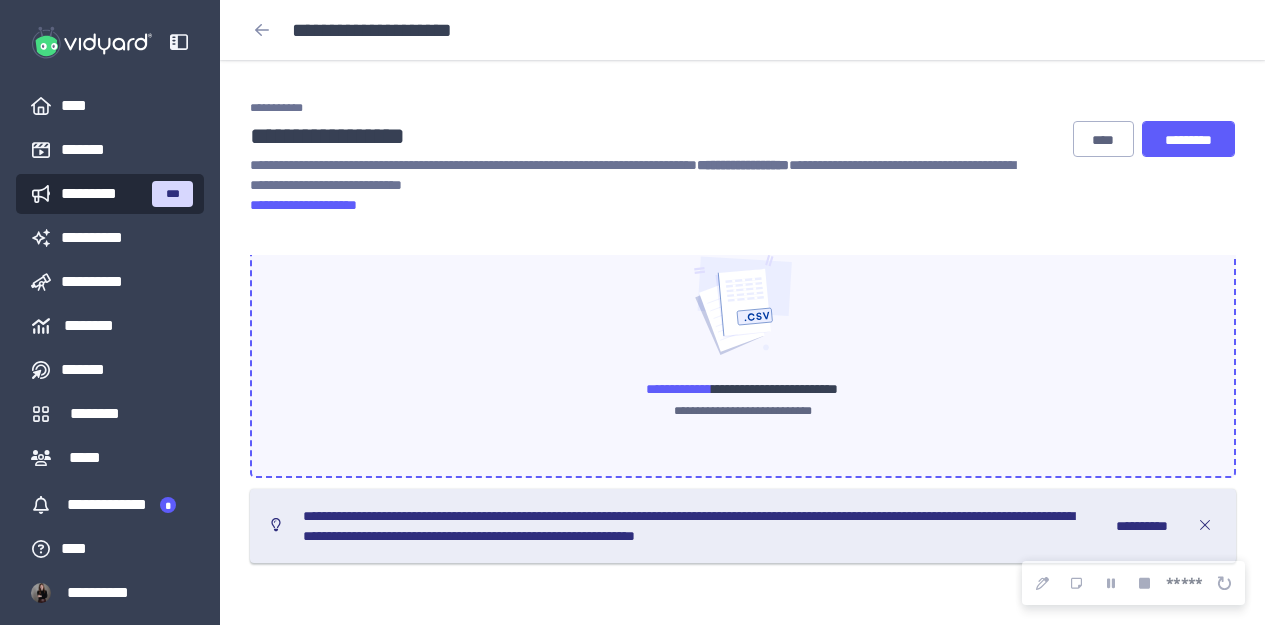 click on "**********" at bounding box center (679, 389) 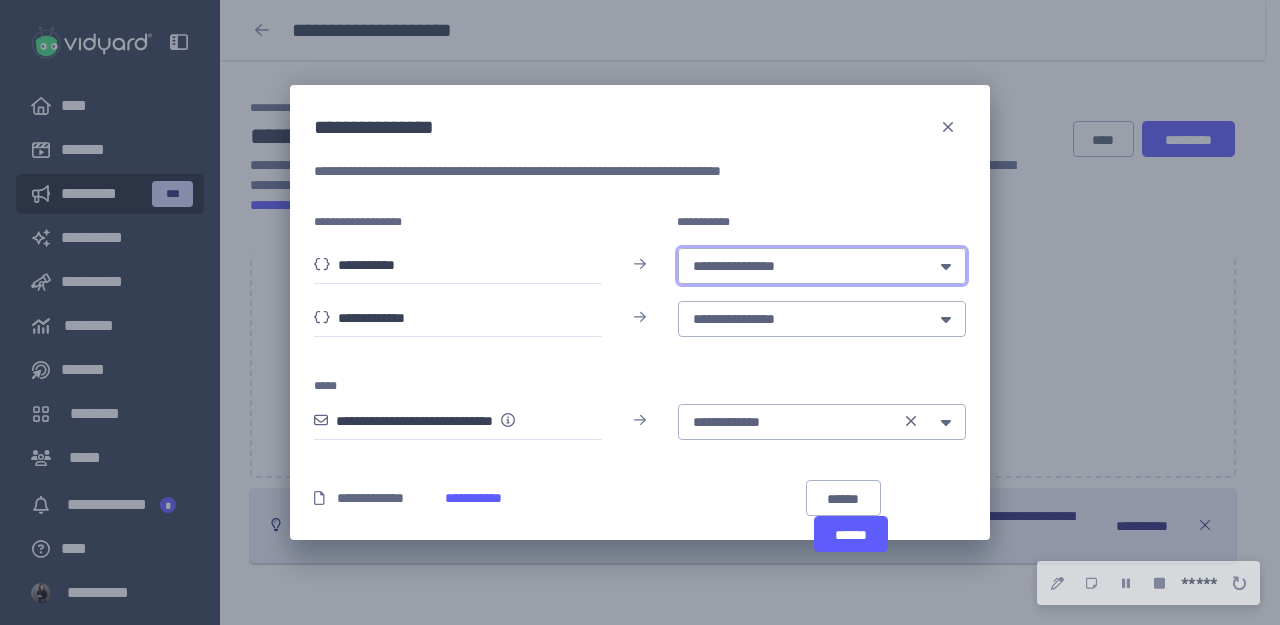 click on "**********" at bounding box center (805, 266) 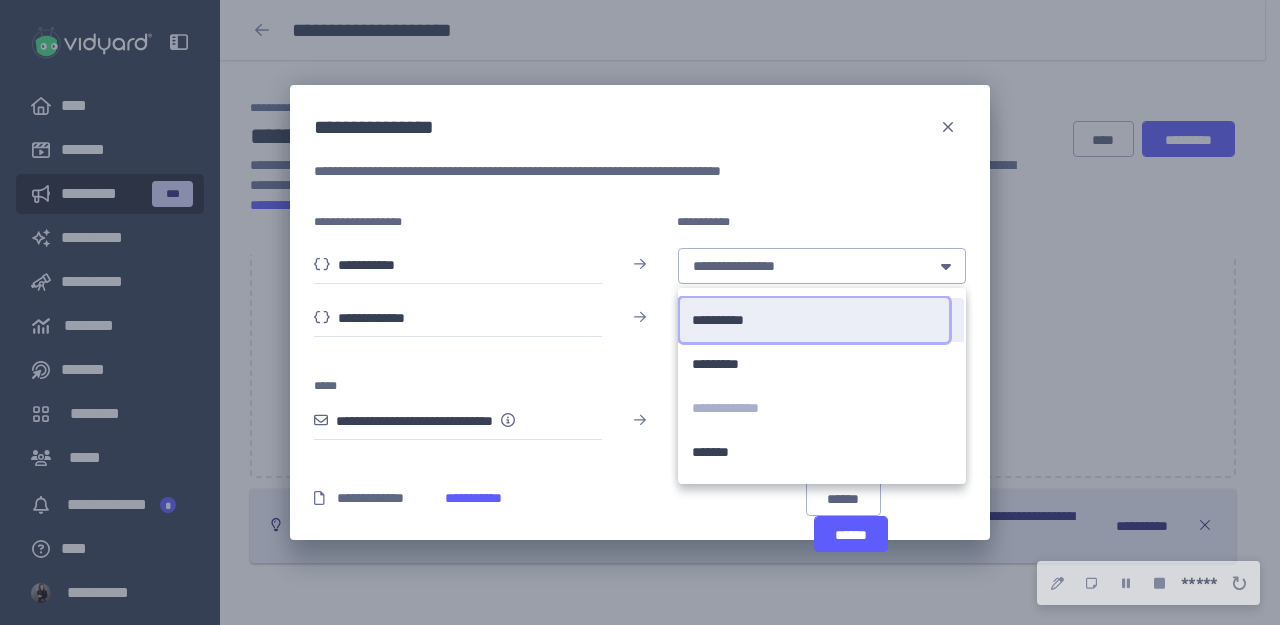 click on "**********" at bounding box center (726, 320) 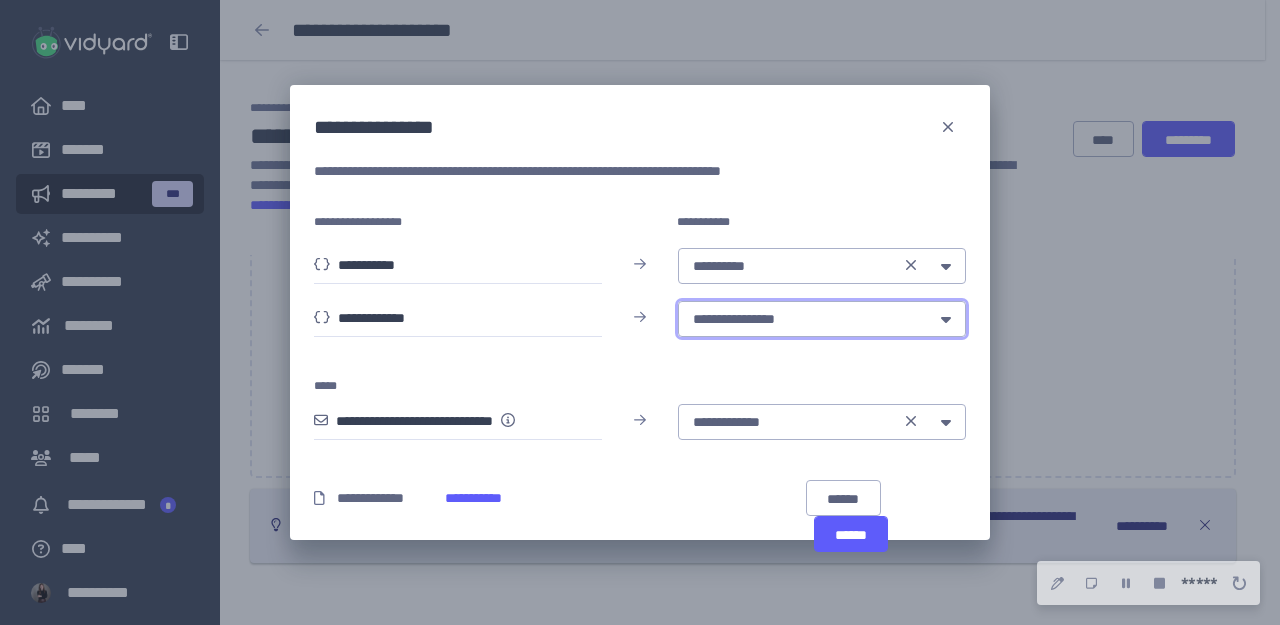 click on "**********" at bounding box center [805, 319] 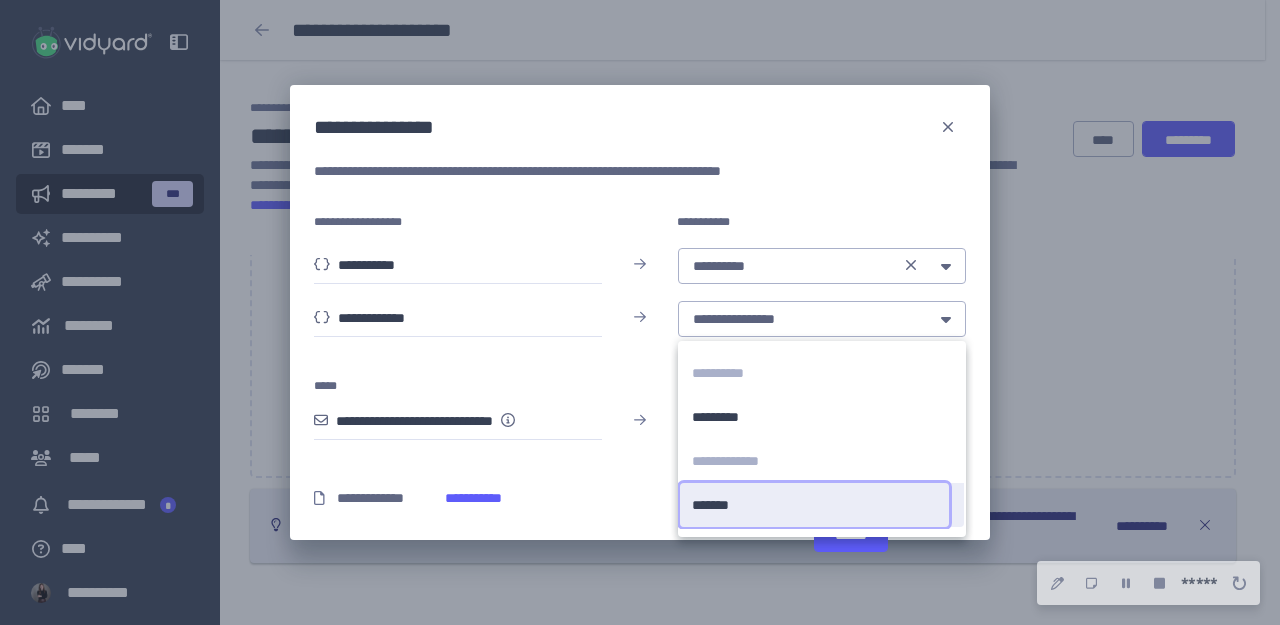 click on "*******   *******" at bounding box center (814, 505) 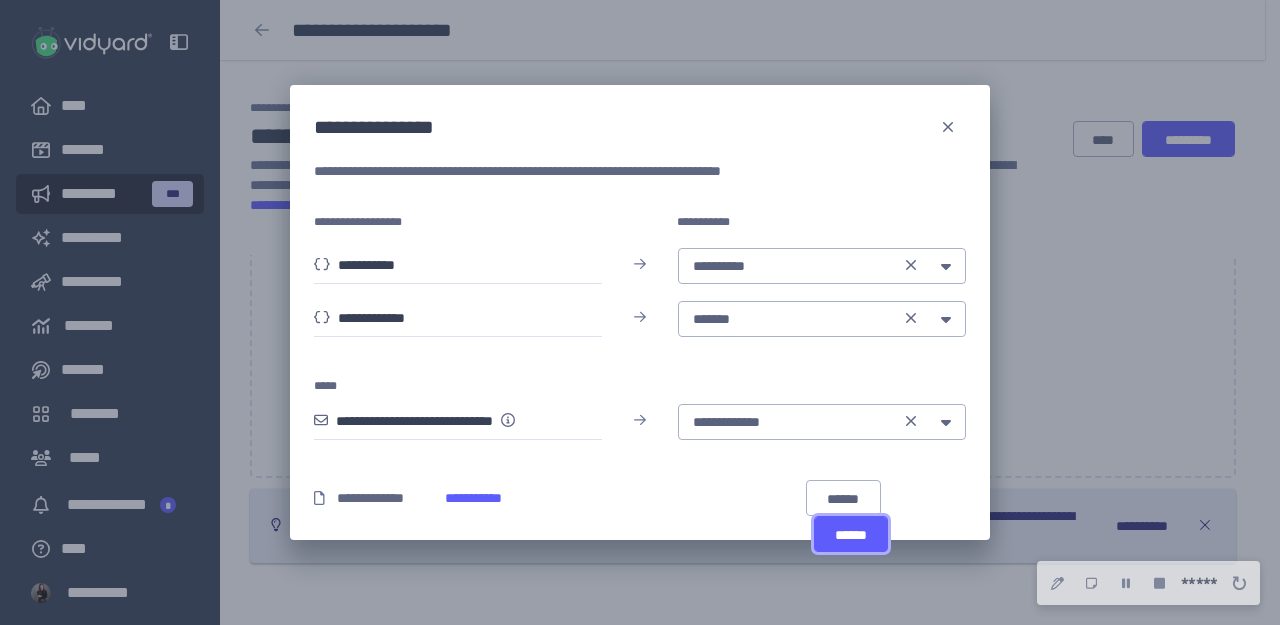 click on "******" at bounding box center (851, 535) 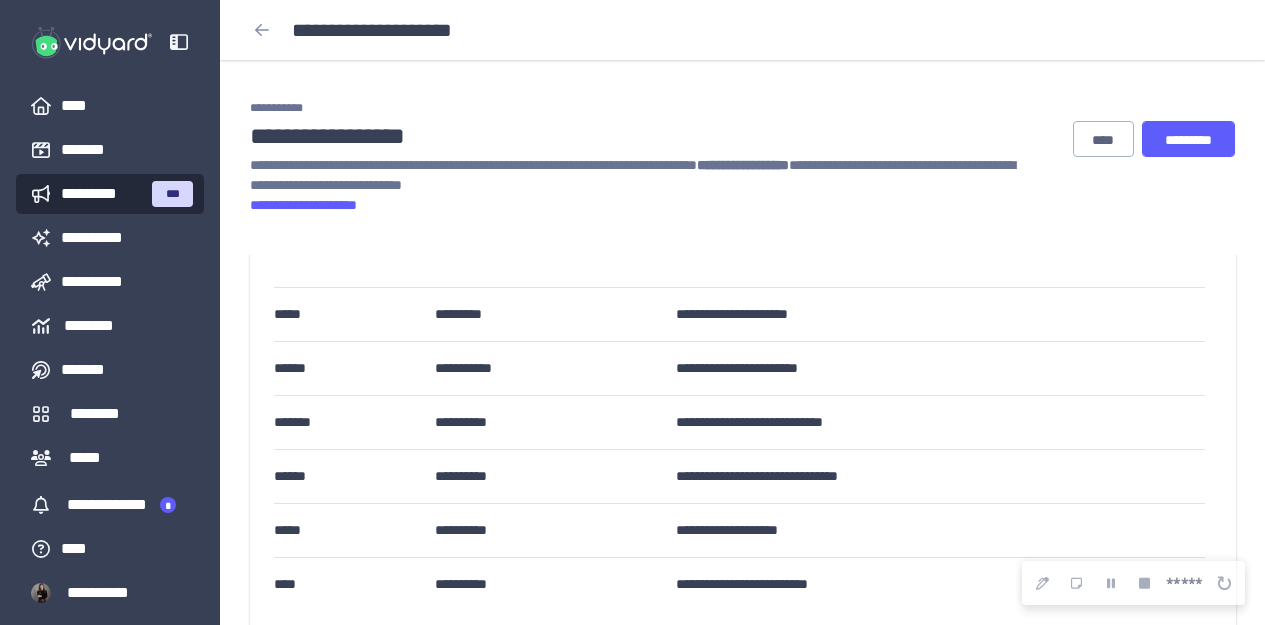 scroll, scrollTop: 48, scrollLeft: 0, axis: vertical 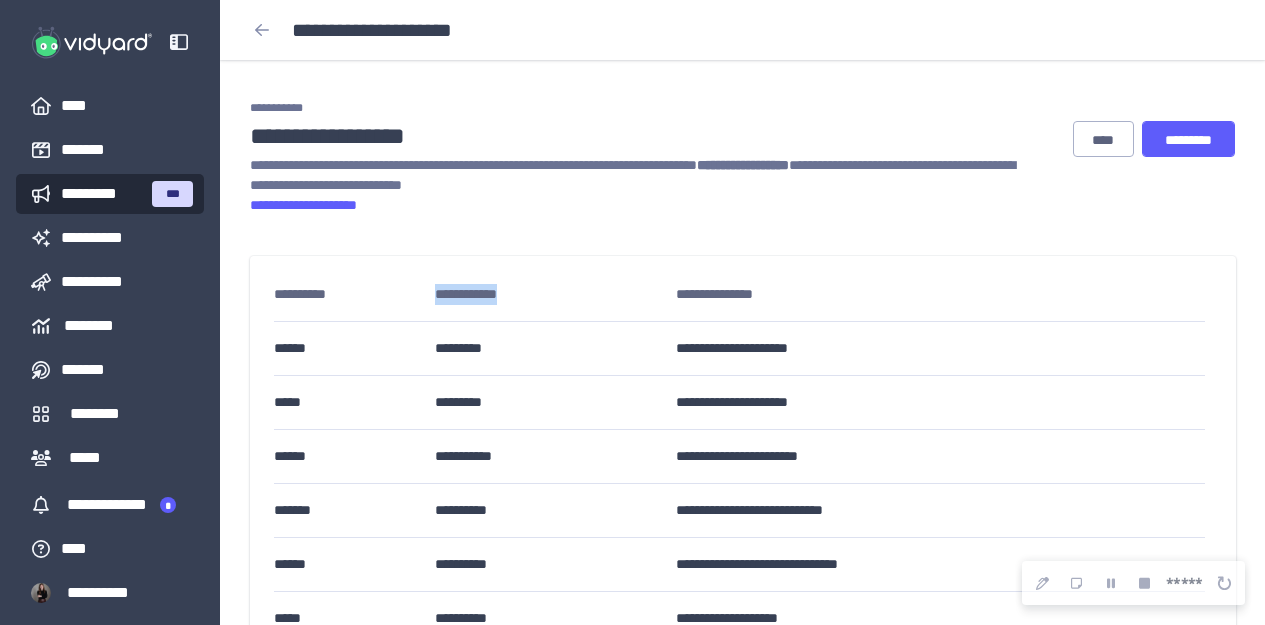 drag, startPoint x: 544, startPoint y: 305, endPoint x: 376, endPoint y: 299, distance: 168.1071 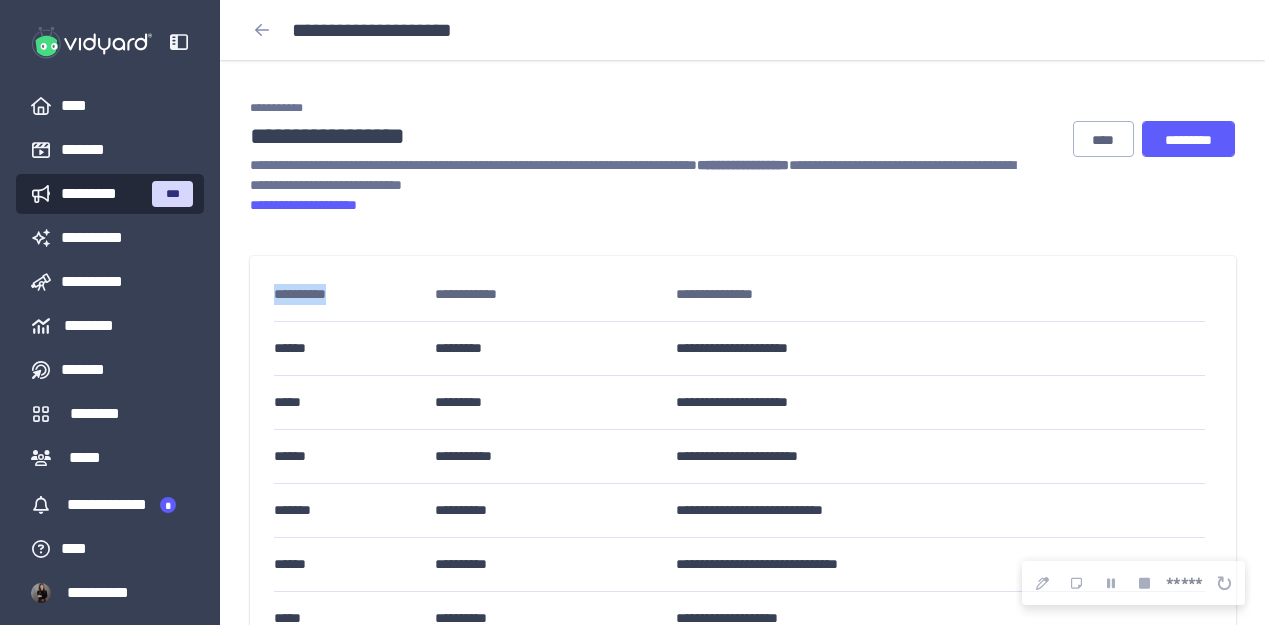 drag, startPoint x: 372, startPoint y: 298, endPoint x: 253, endPoint y: 296, distance: 119.01681 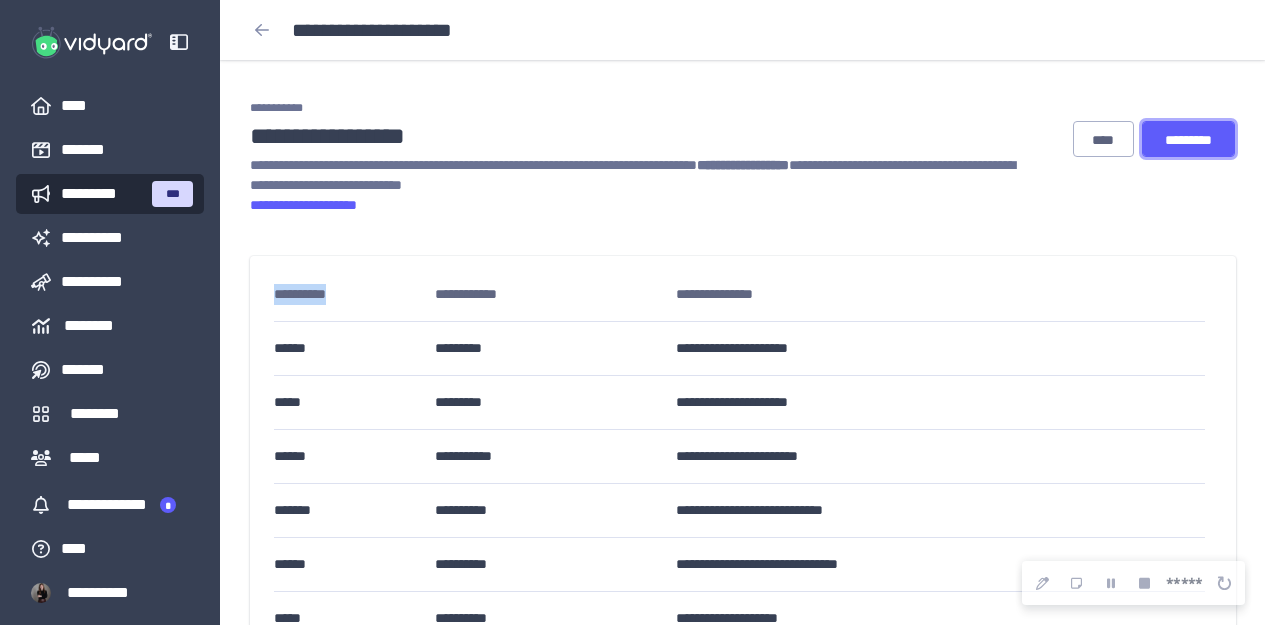 click on "*********" at bounding box center [1189, 140] 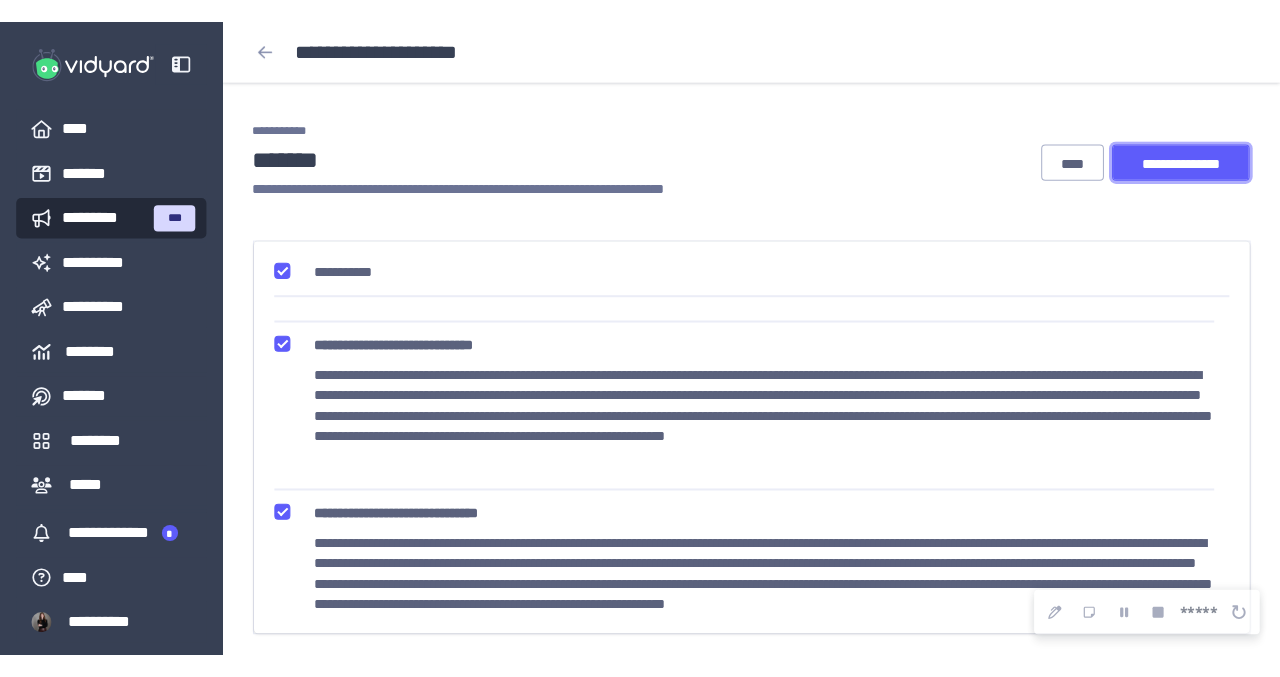 scroll, scrollTop: 0, scrollLeft: 0, axis: both 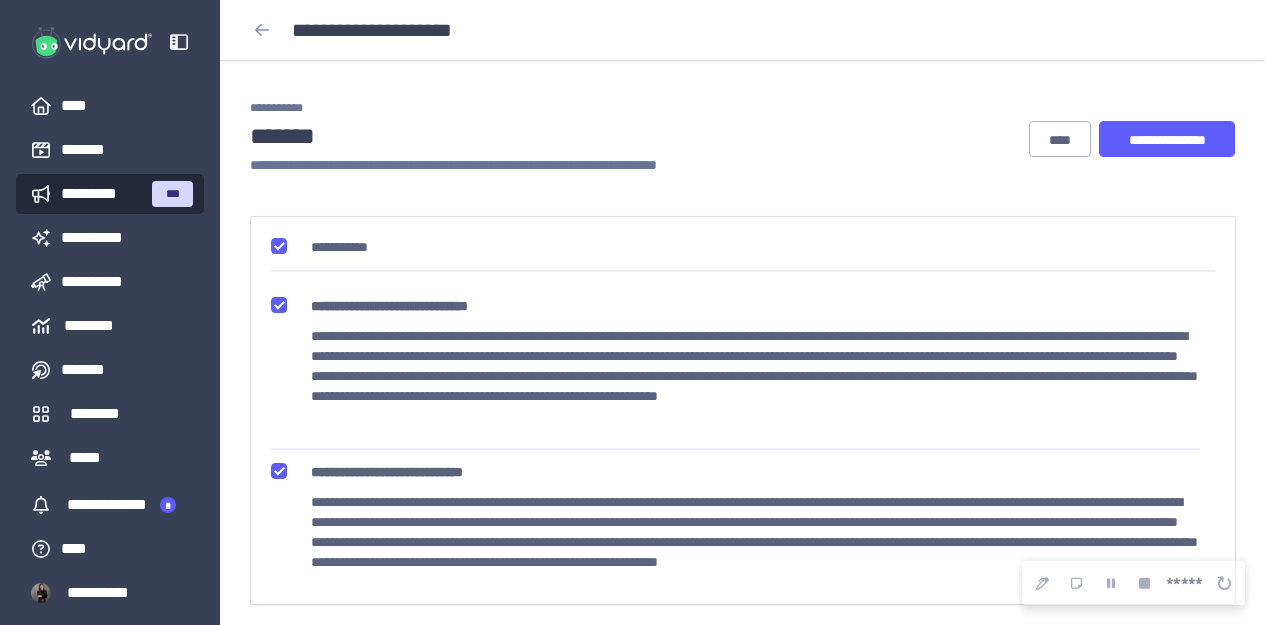 click at bounding box center (279, 246) 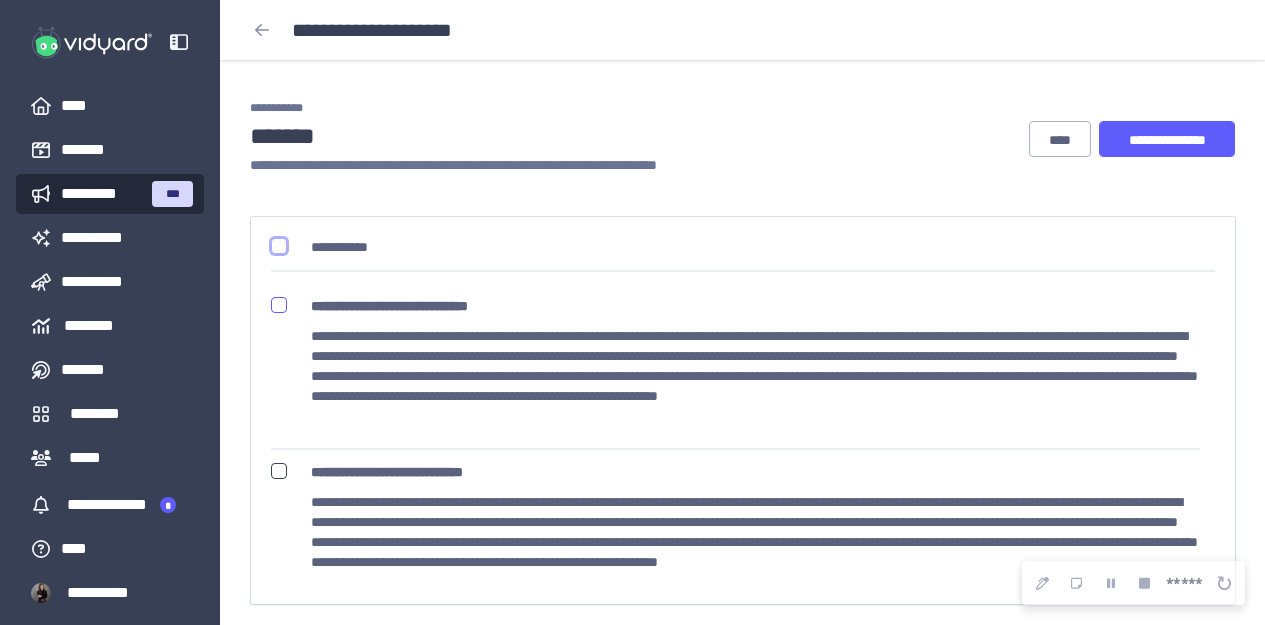 click at bounding box center [279, 305] 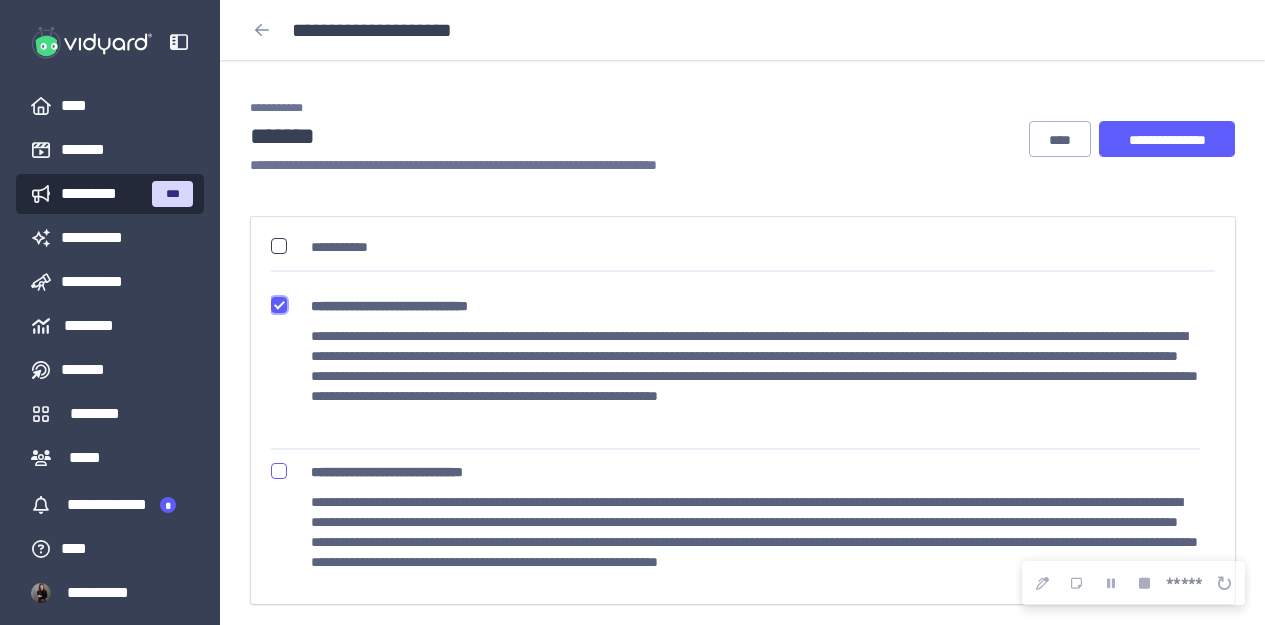click at bounding box center [279, 471] 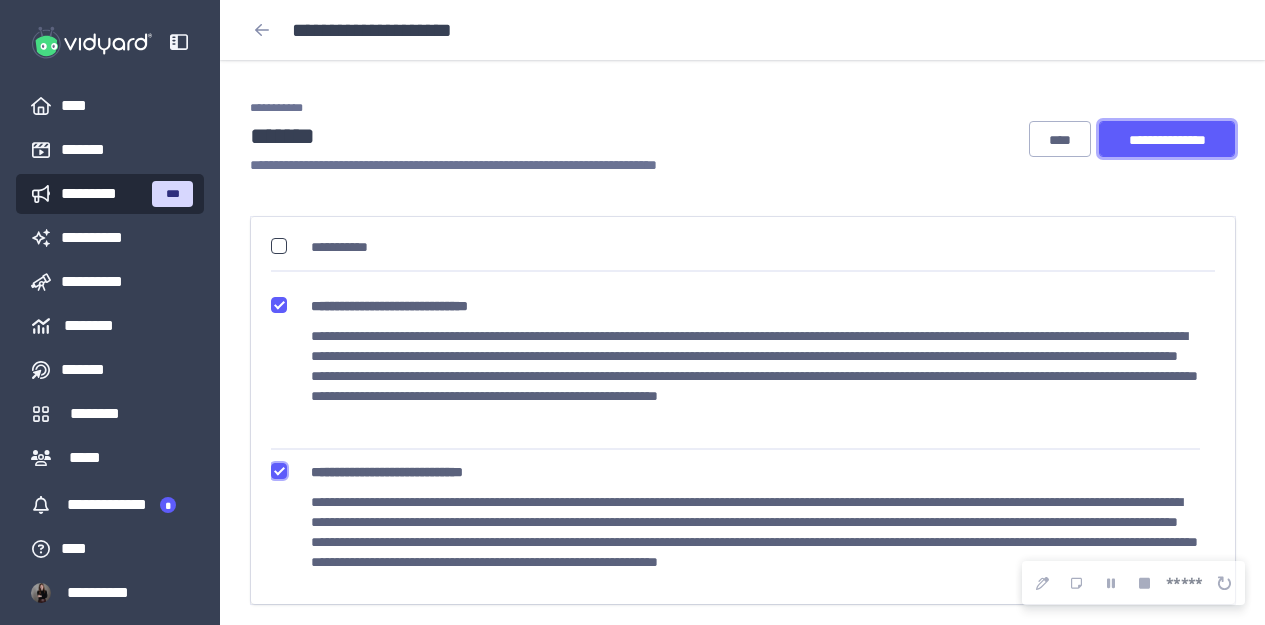 click on "**********" at bounding box center (1167, 140) 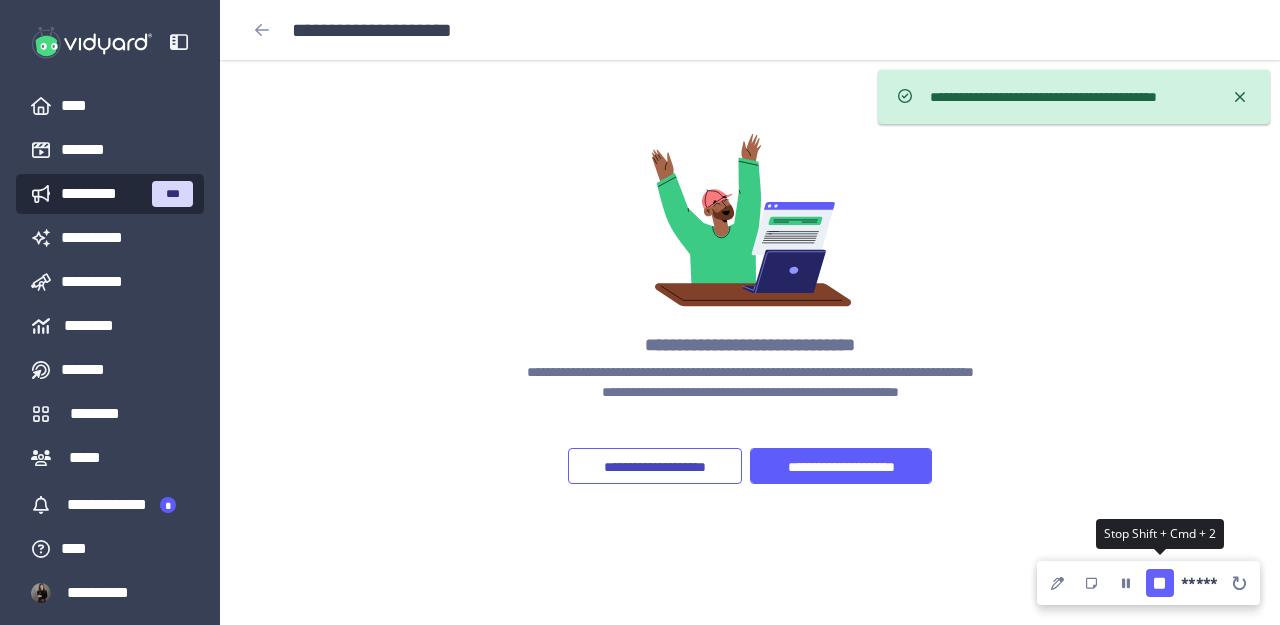 click at bounding box center [1160, 583] 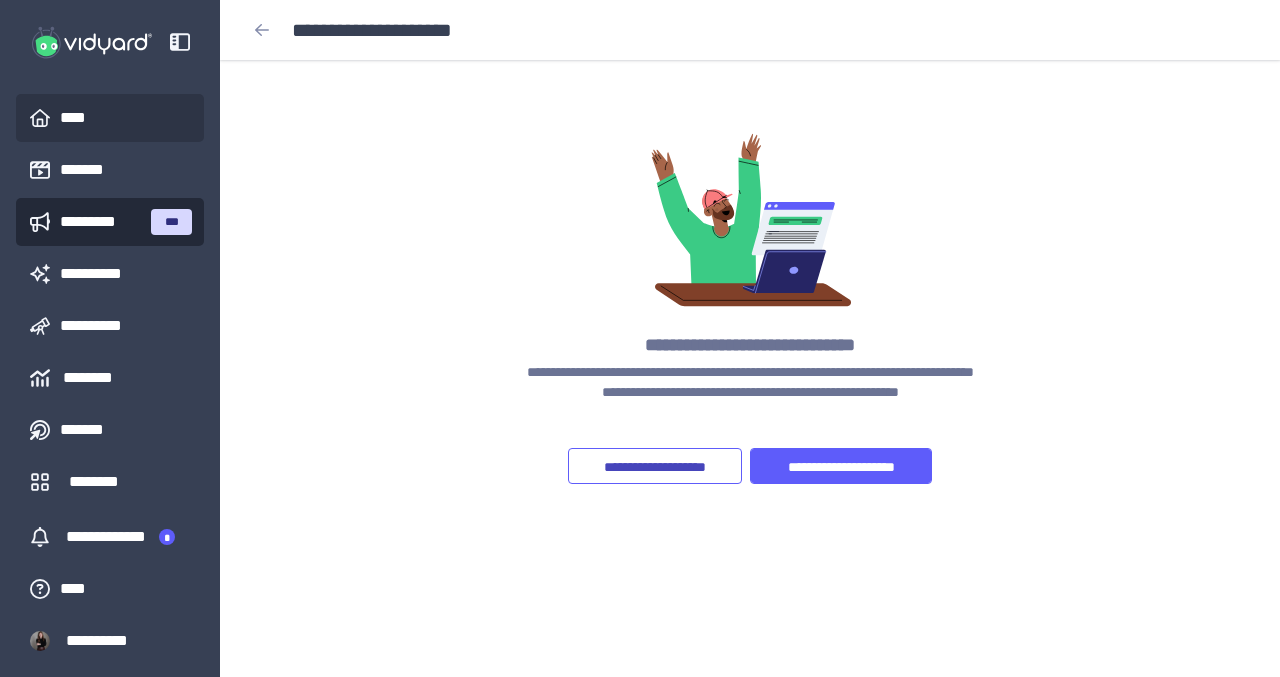 click on "****" at bounding box center [81, 118] 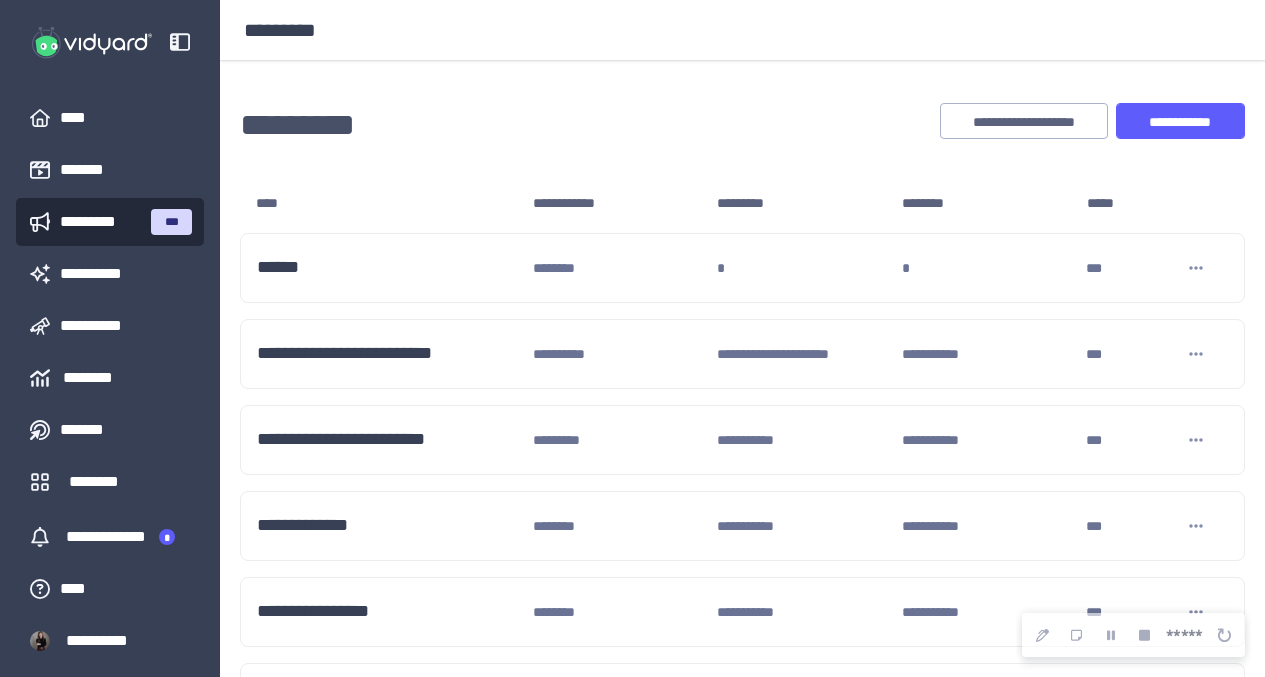 scroll, scrollTop: 19, scrollLeft: 0, axis: vertical 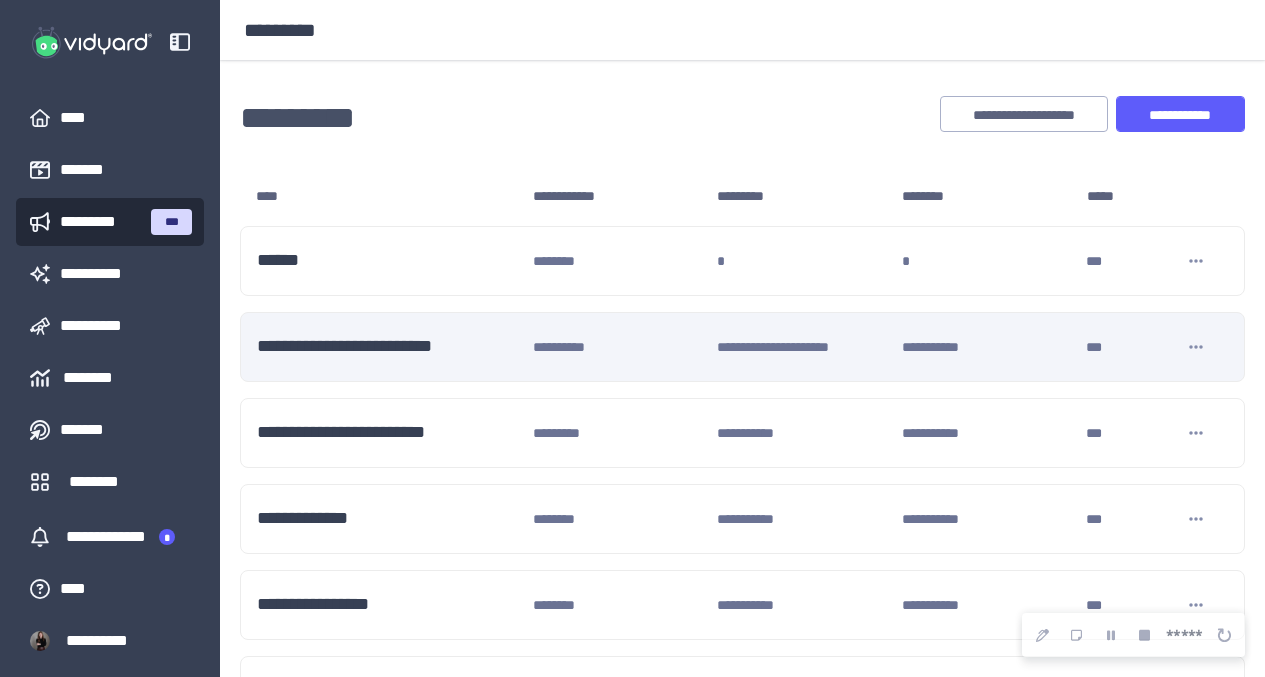 click on "**********" at bounding box center [387, 347] 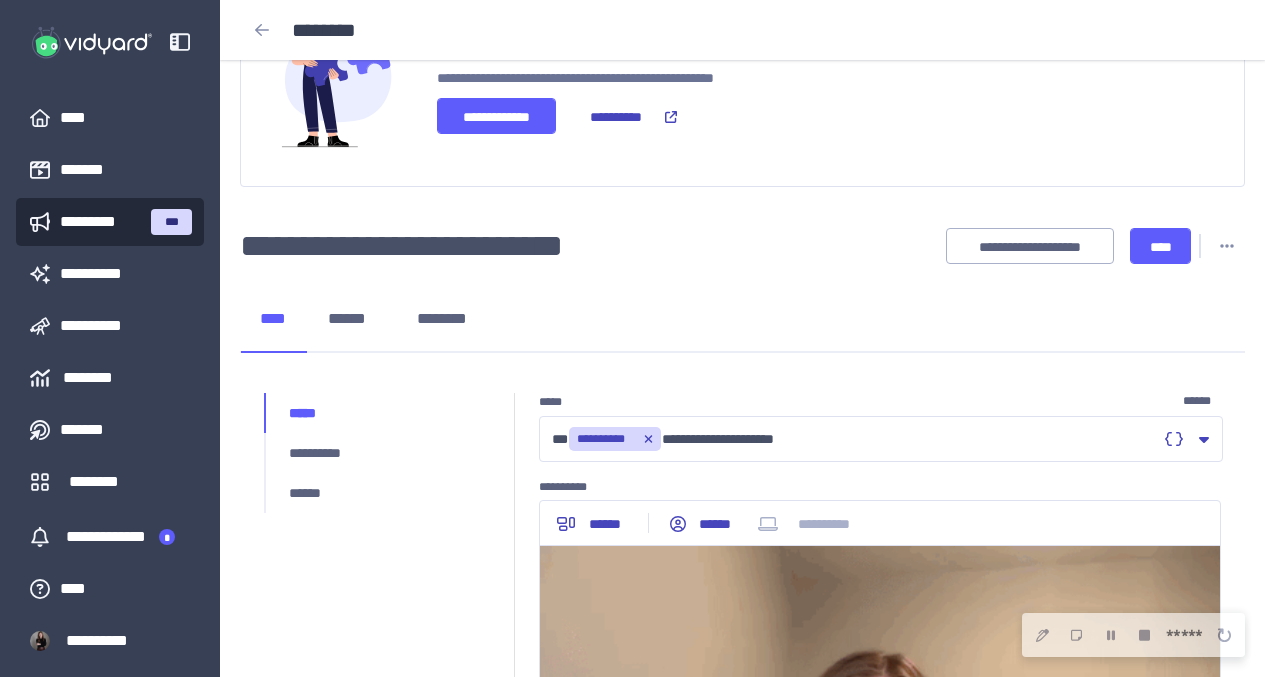 scroll, scrollTop: 133, scrollLeft: 0, axis: vertical 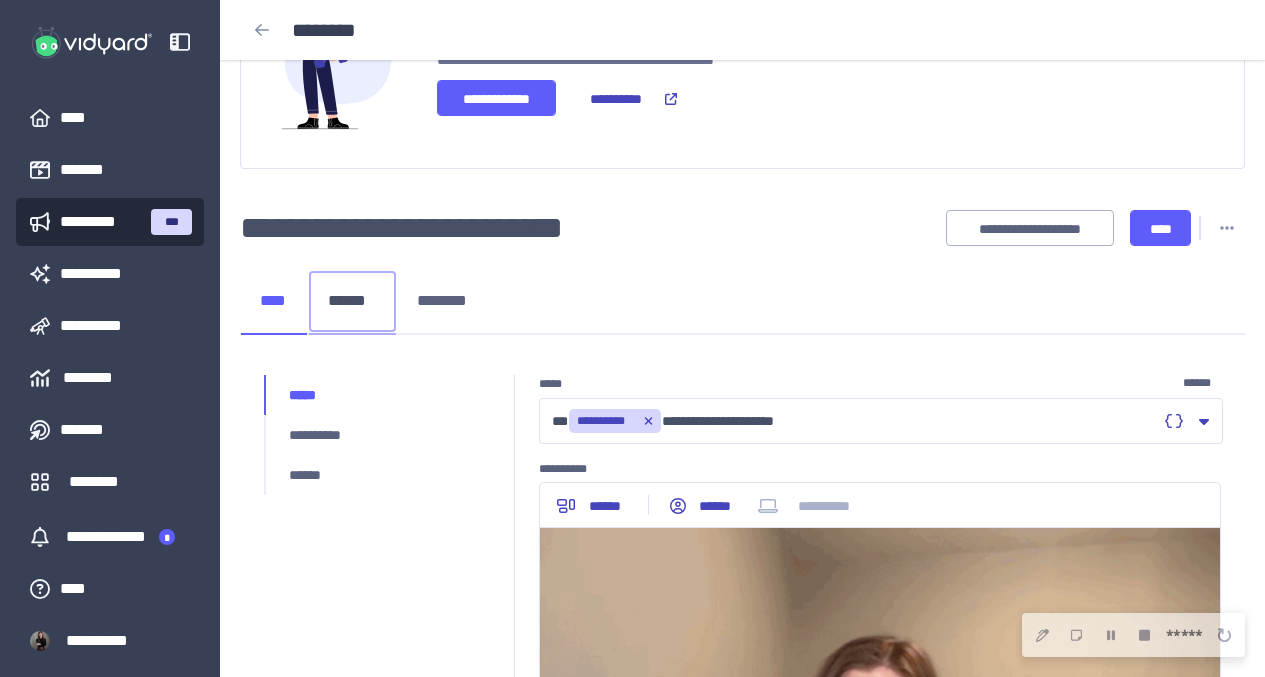 click on "******" at bounding box center [352, 301] 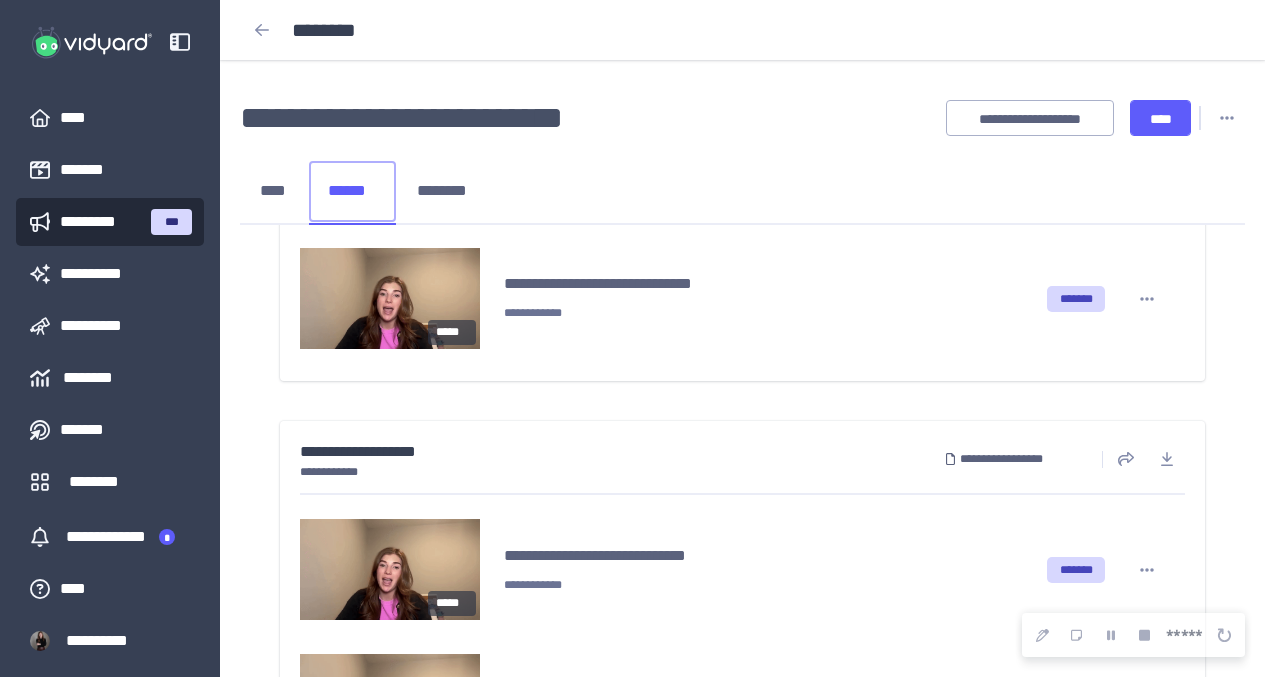 scroll, scrollTop: 1056, scrollLeft: 0, axis: vertical 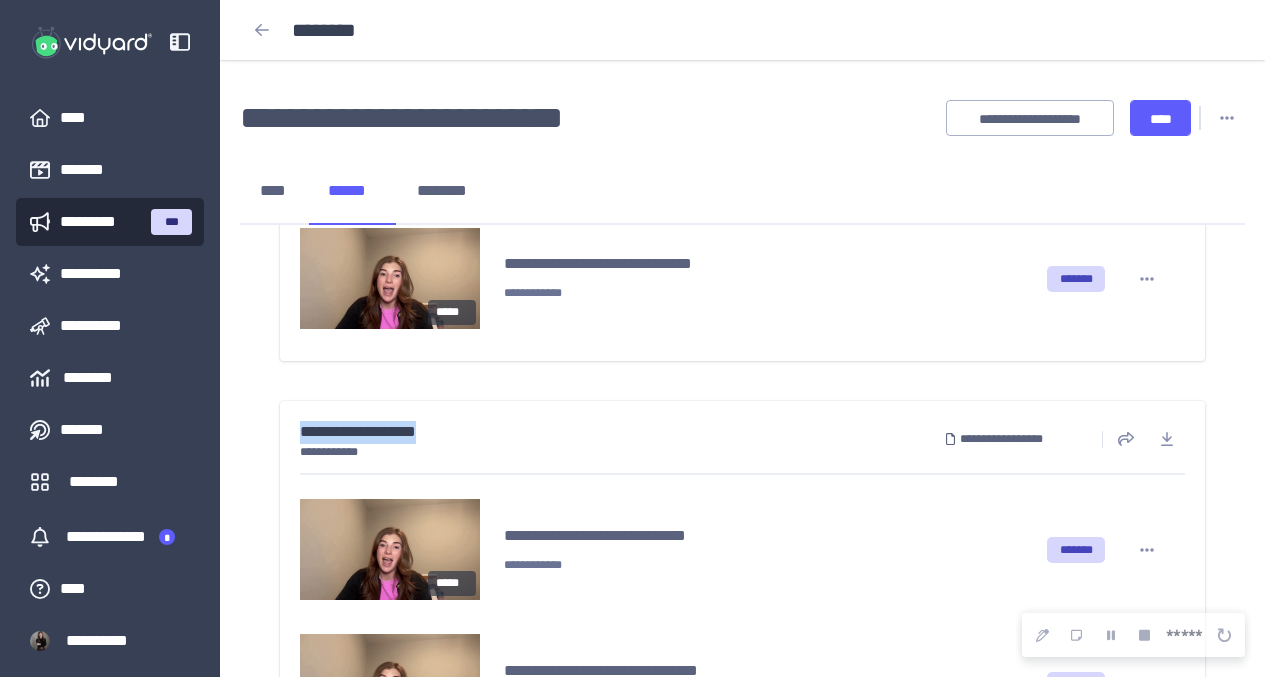 drag, startPoint x: 296, startPoint y: 436, endPoint x: 497, endPoint y: 436, distance: 201 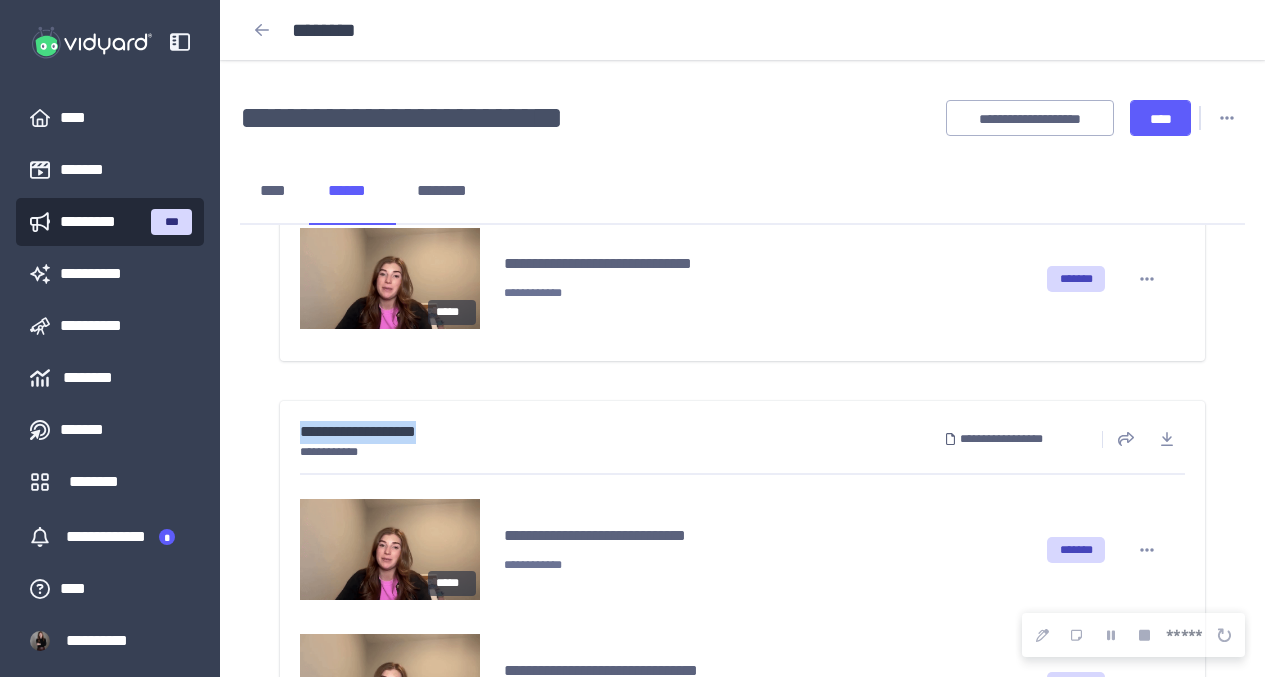 click on "**********" at bounding box center (742, 674) 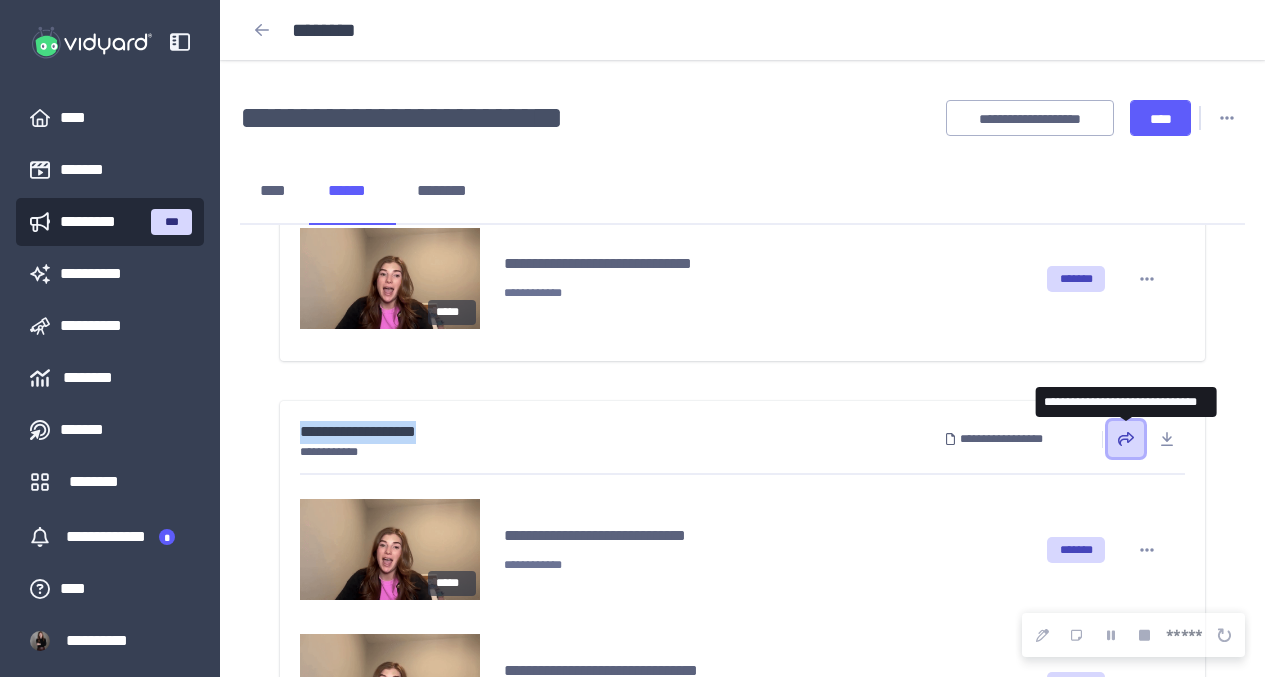 click 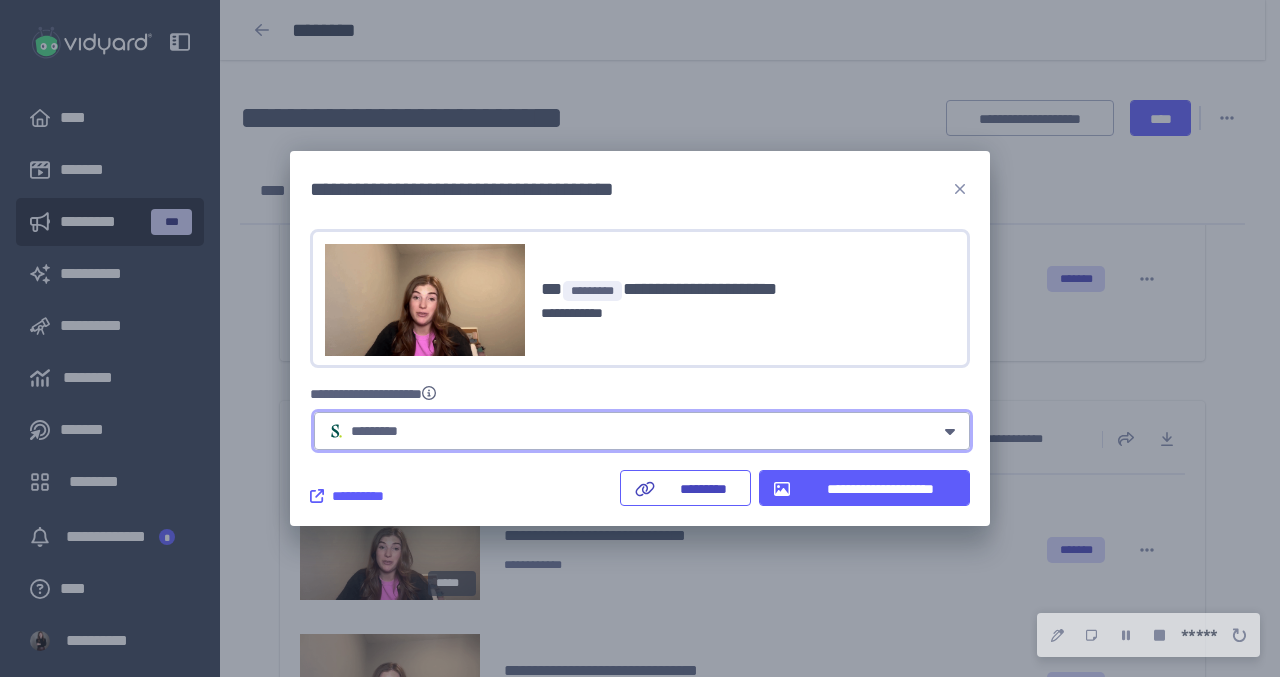 click on "*********" at bounding box center [374, 431] 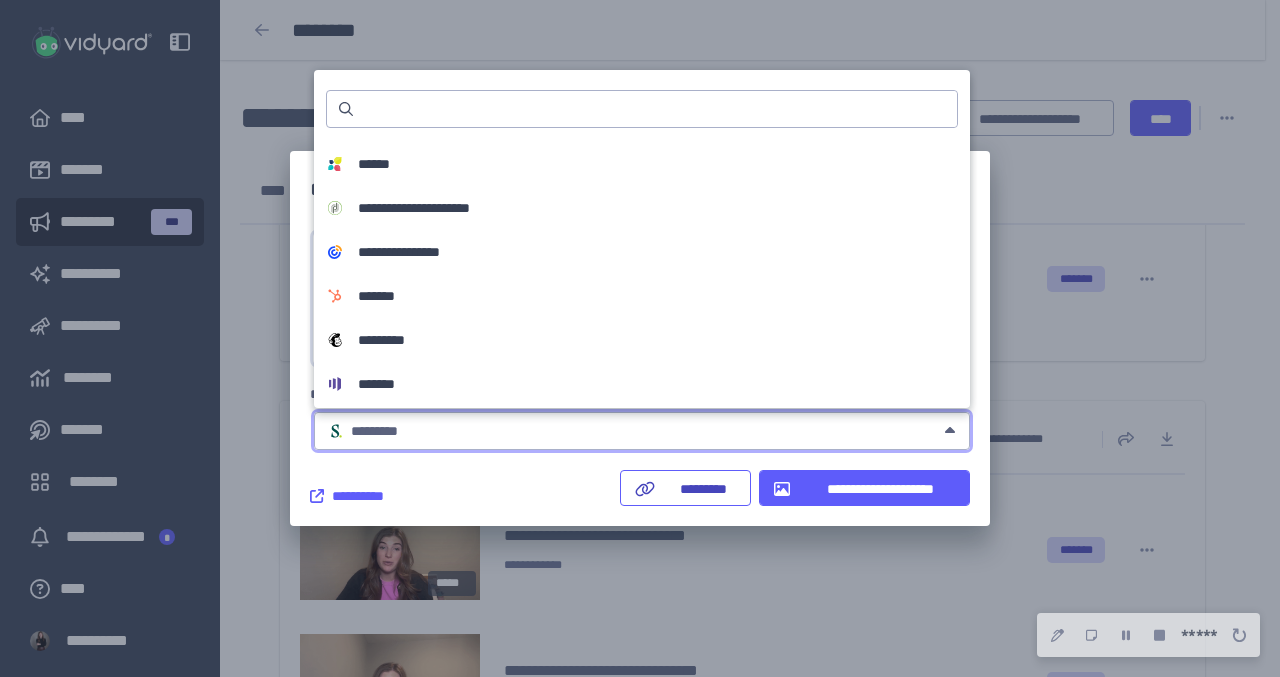 click on "*********" at bounding box center [374, 431] 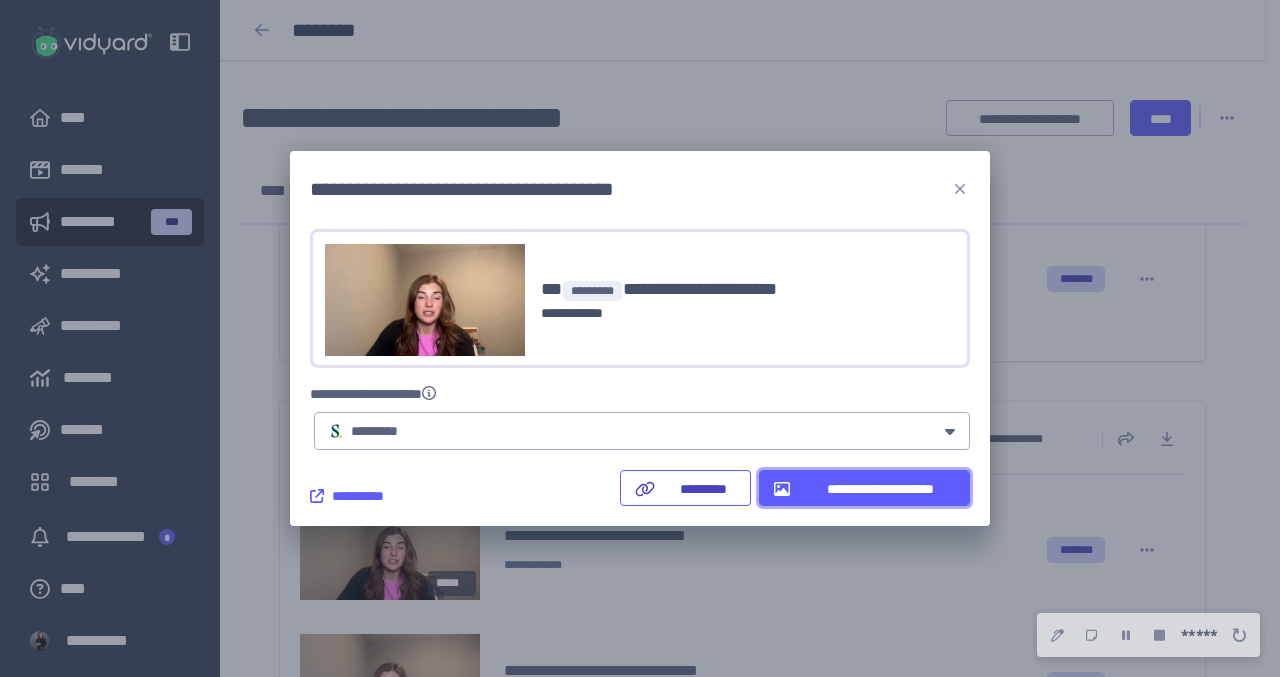click on "**********" at bounding box center (880, 489) 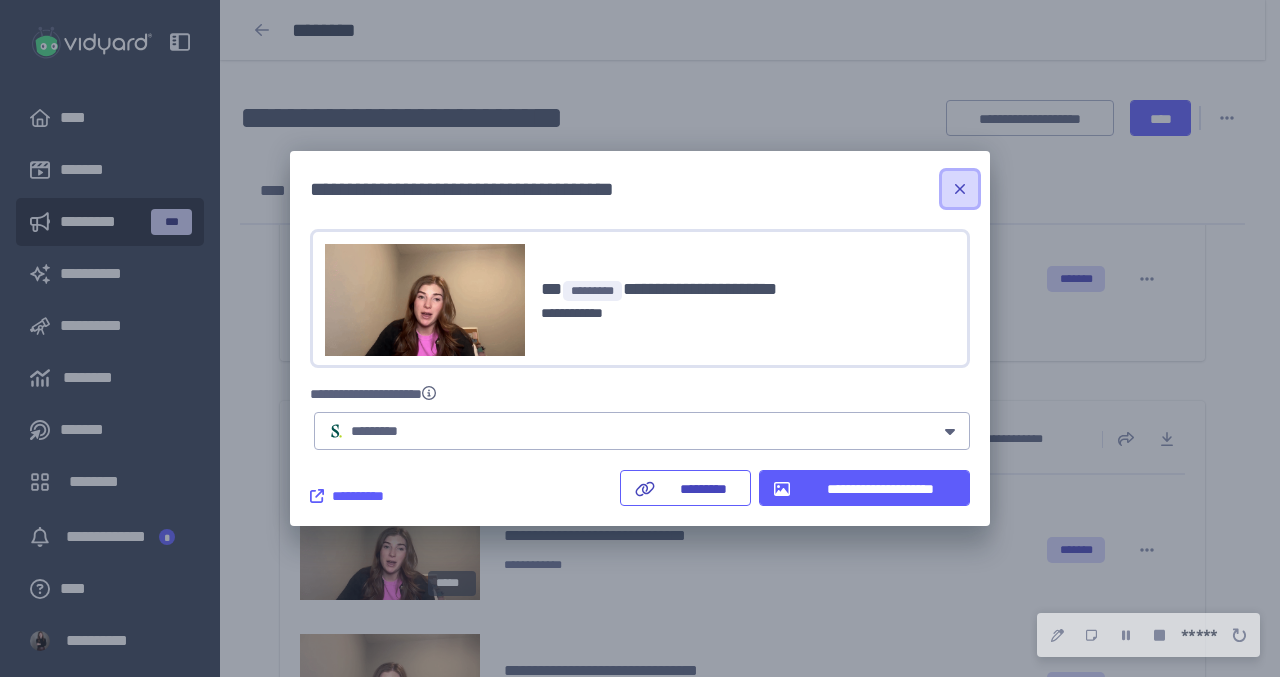 click 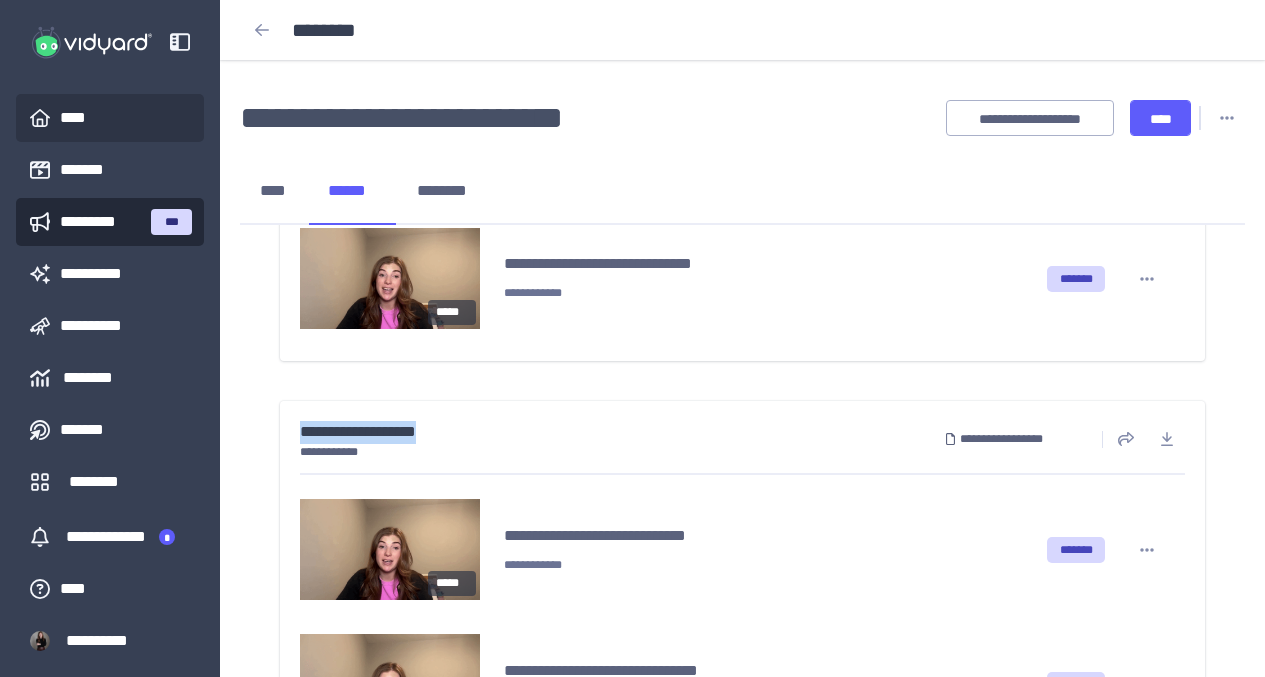 click on "****" at bounding box center [81, 118] 